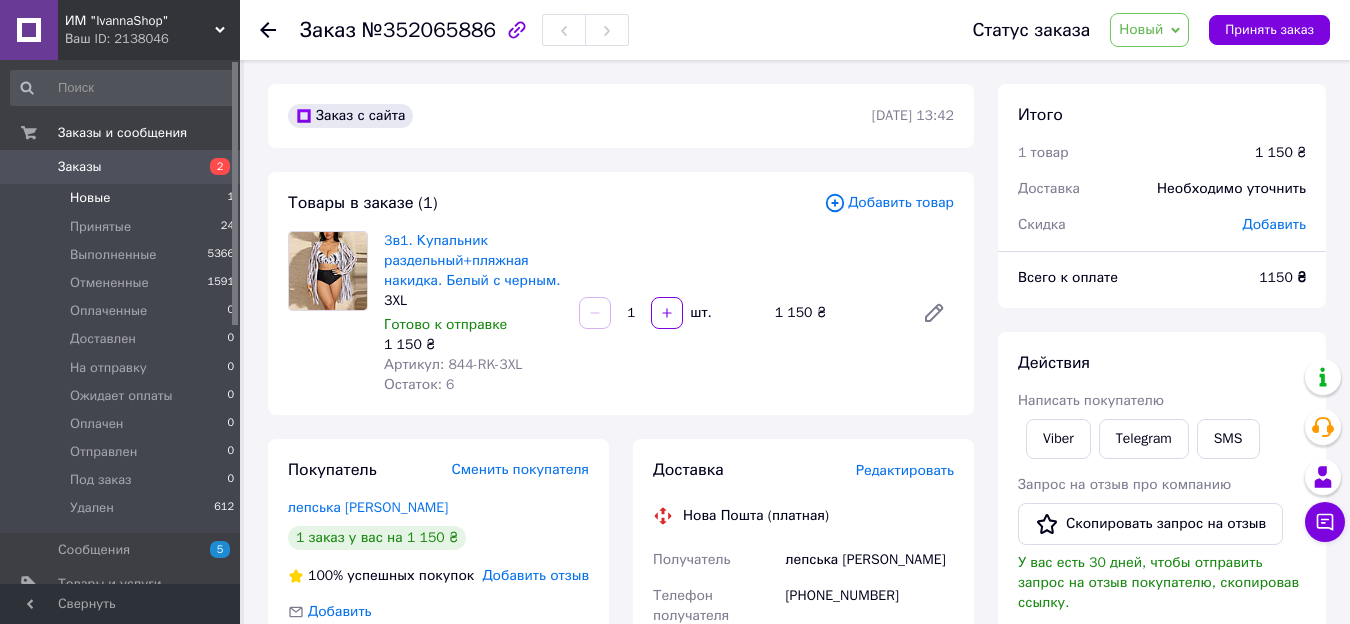 scroll, scrollTop: 181, scrollLeft: 0, axis: vertical 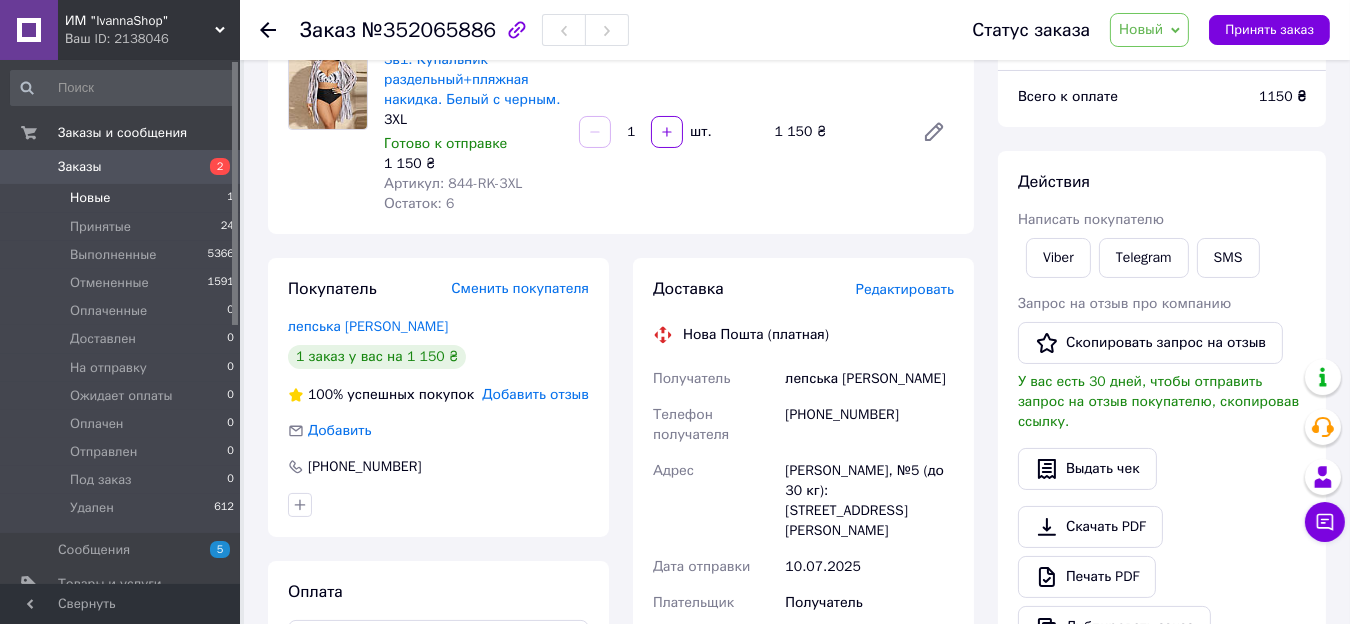 click on "Новые 1" at bounding box center (123, 198) 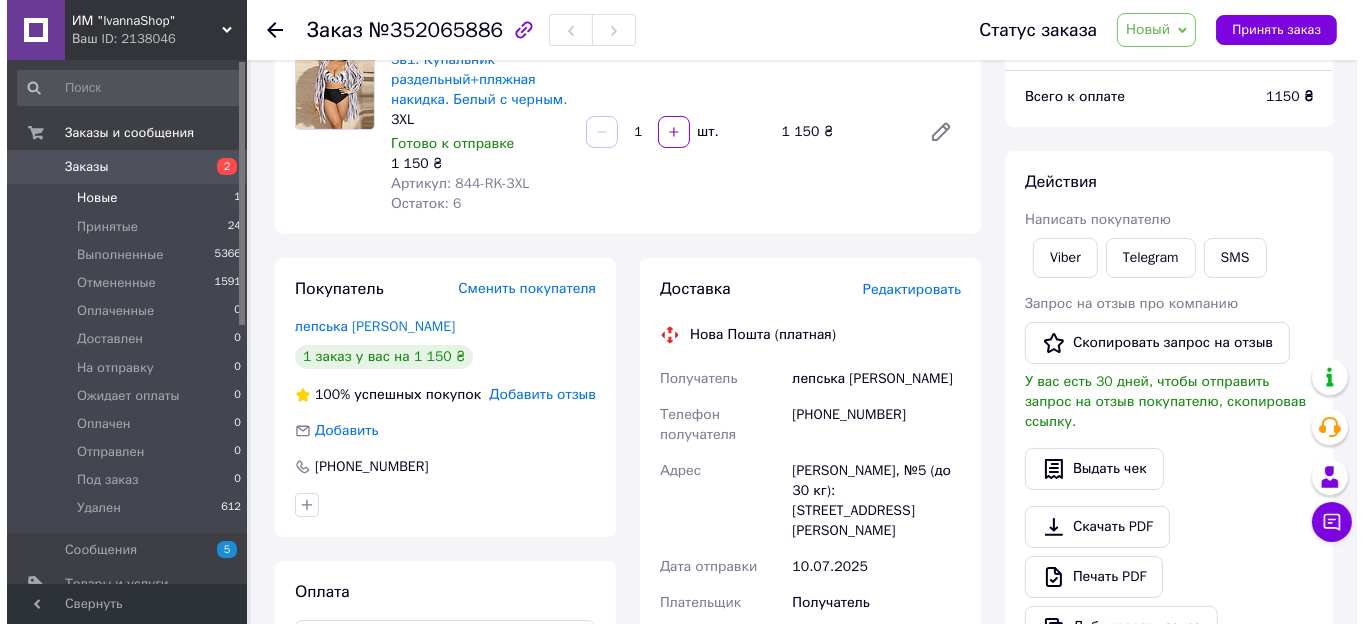 scroll, scrollTop: 0, scrollLeft: 0, axis: both 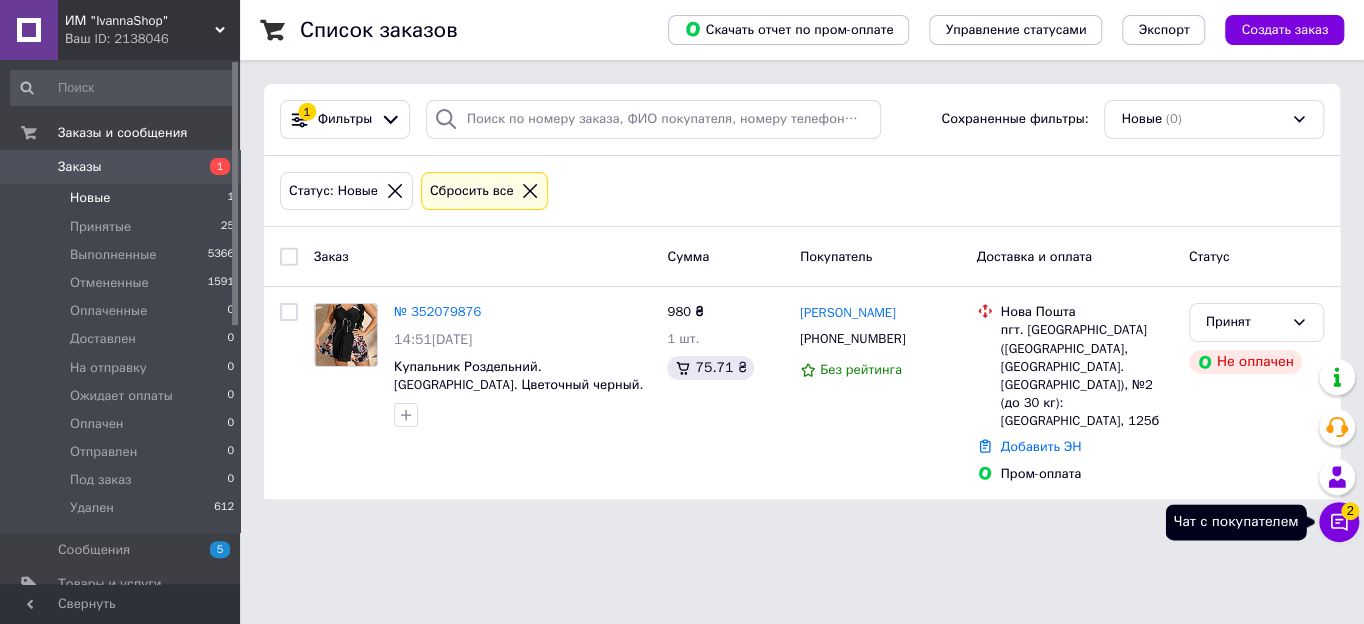 click 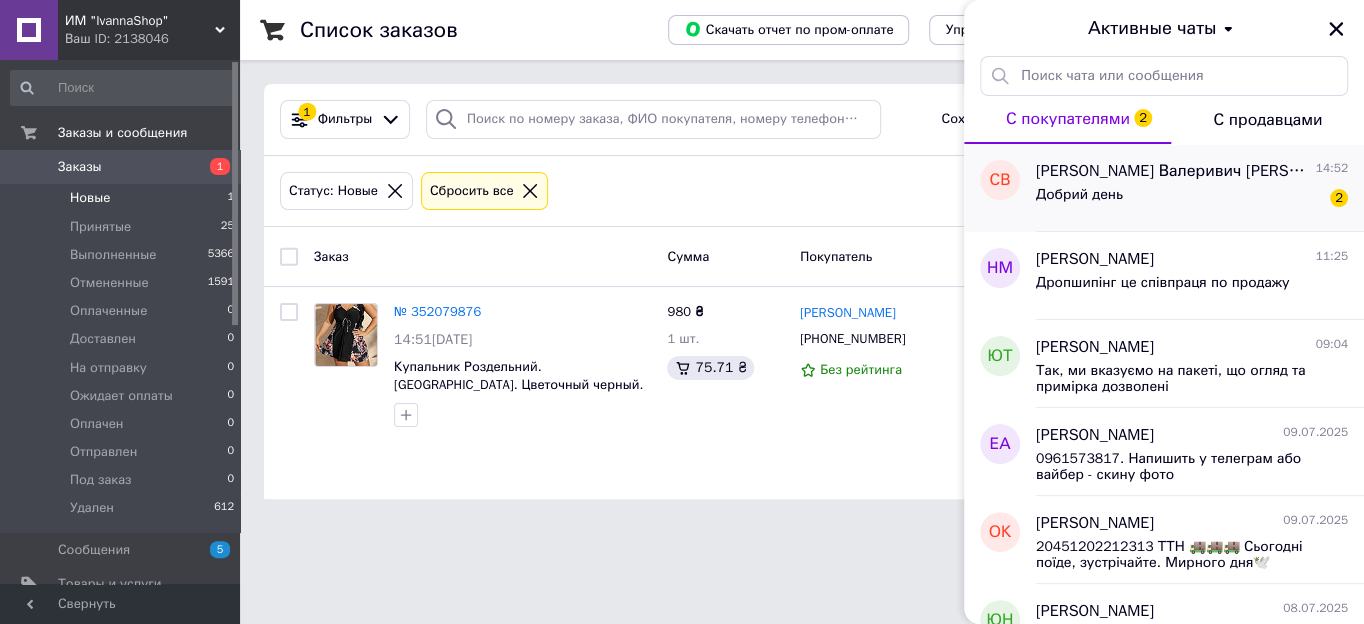 click on "Добрий день 2" at bounding box center (1192, 199) 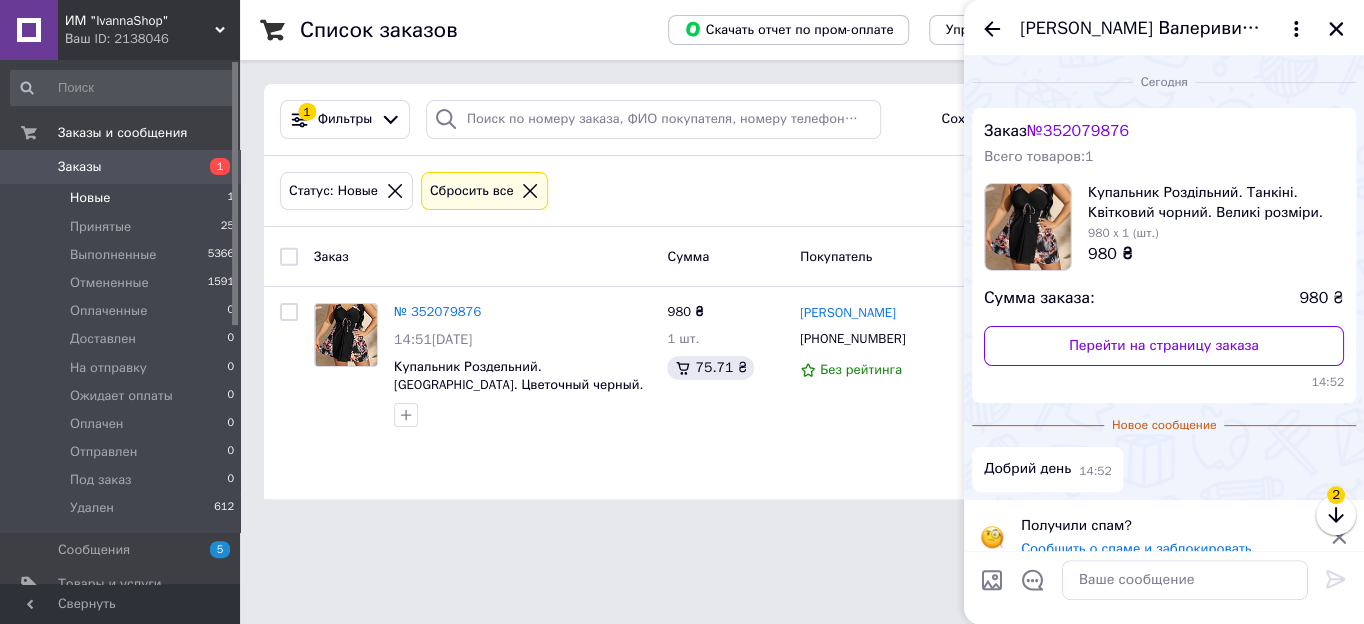 scroll, scrollTop: 21, scrollLeft: 0, axis: vertical 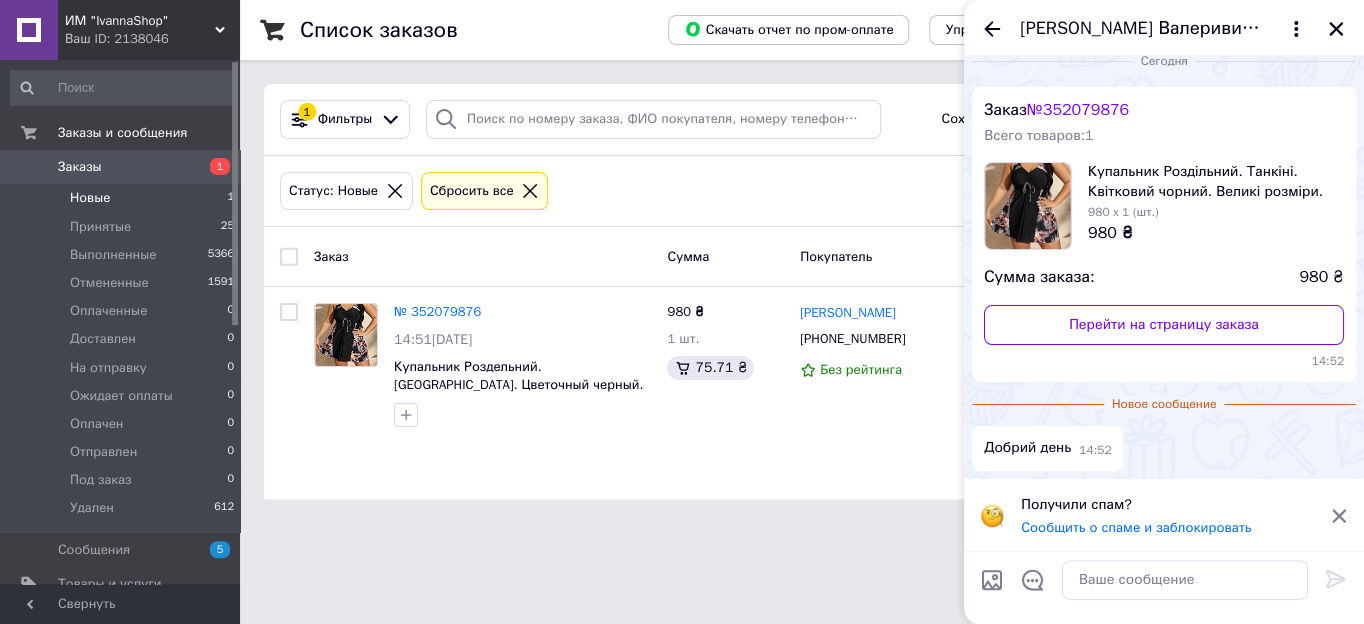 click 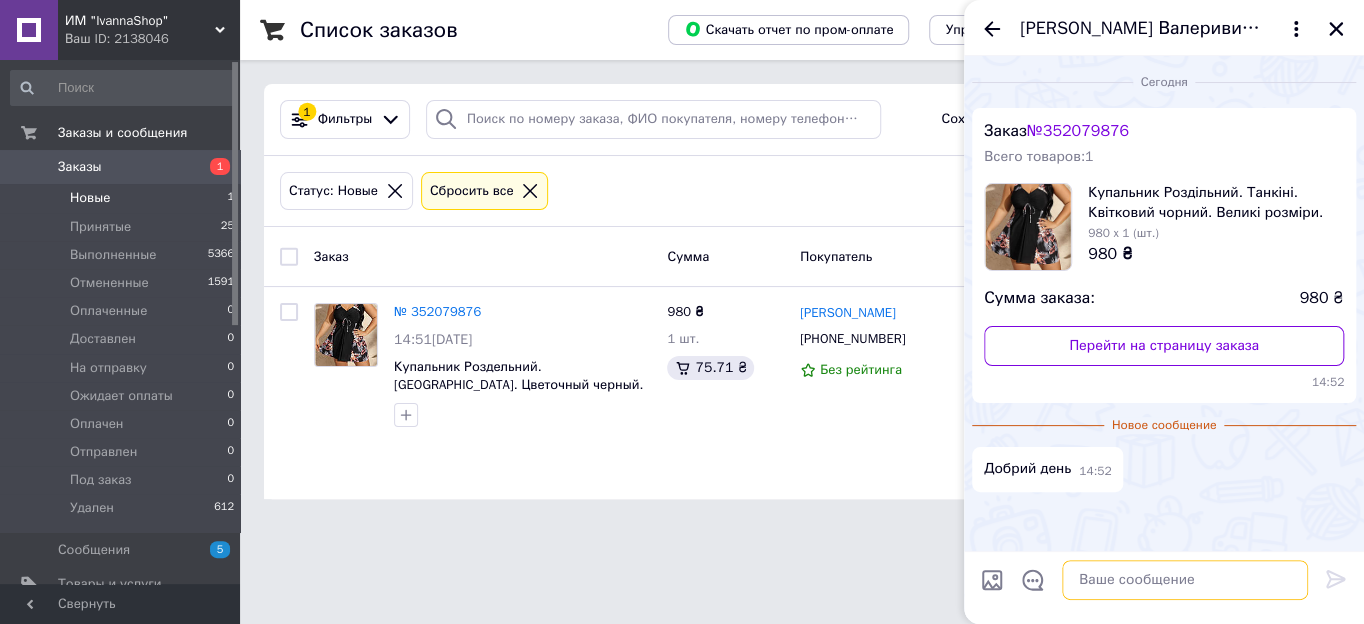 click at bounding box center (1185, 580) 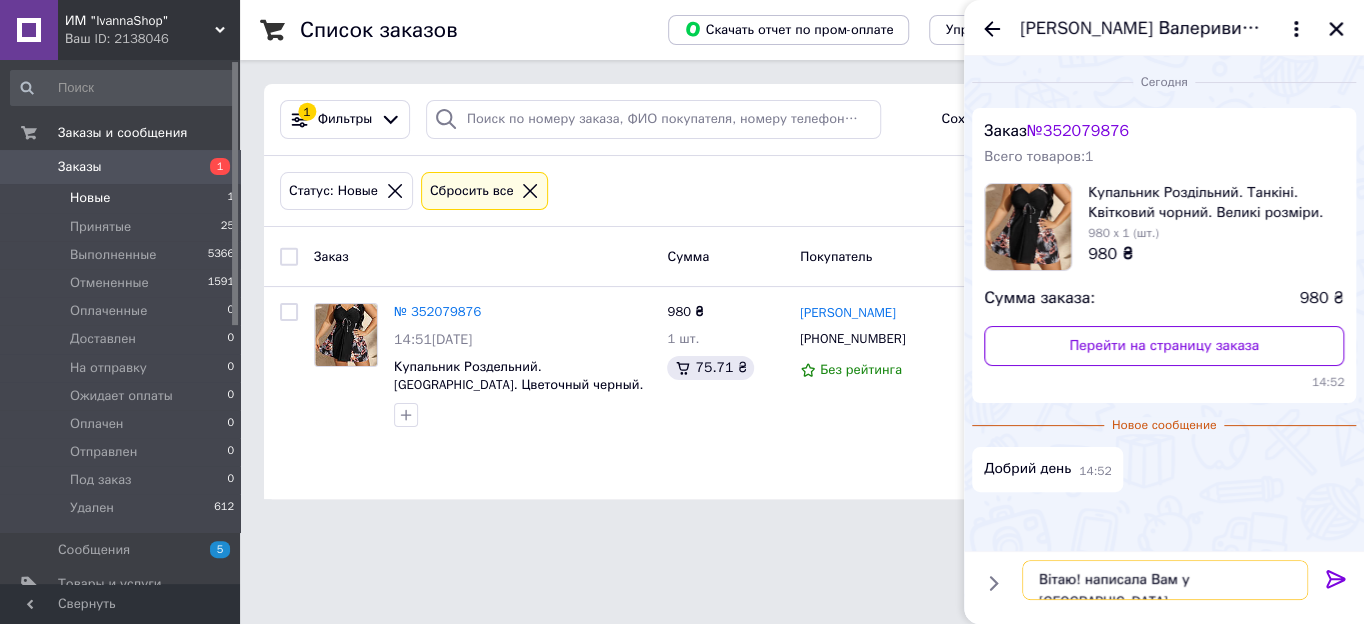 type on "Вітаю! написала Вам у [GEOGRAPHIC_DATA]" 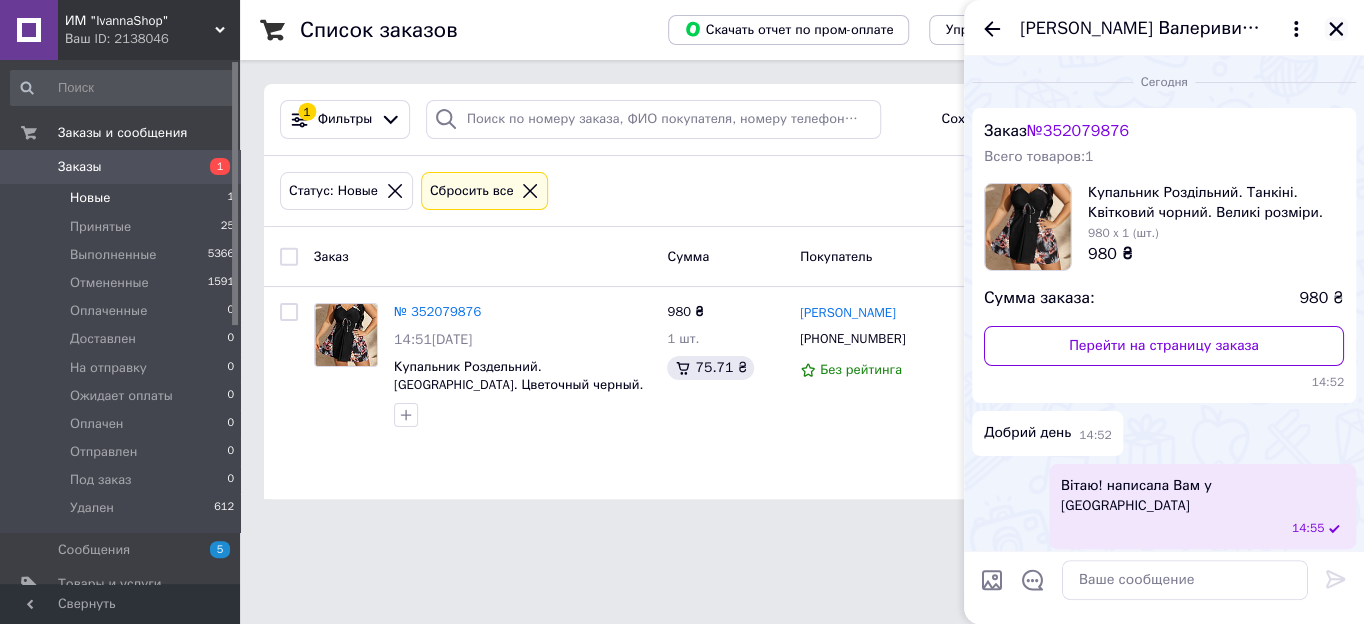 click 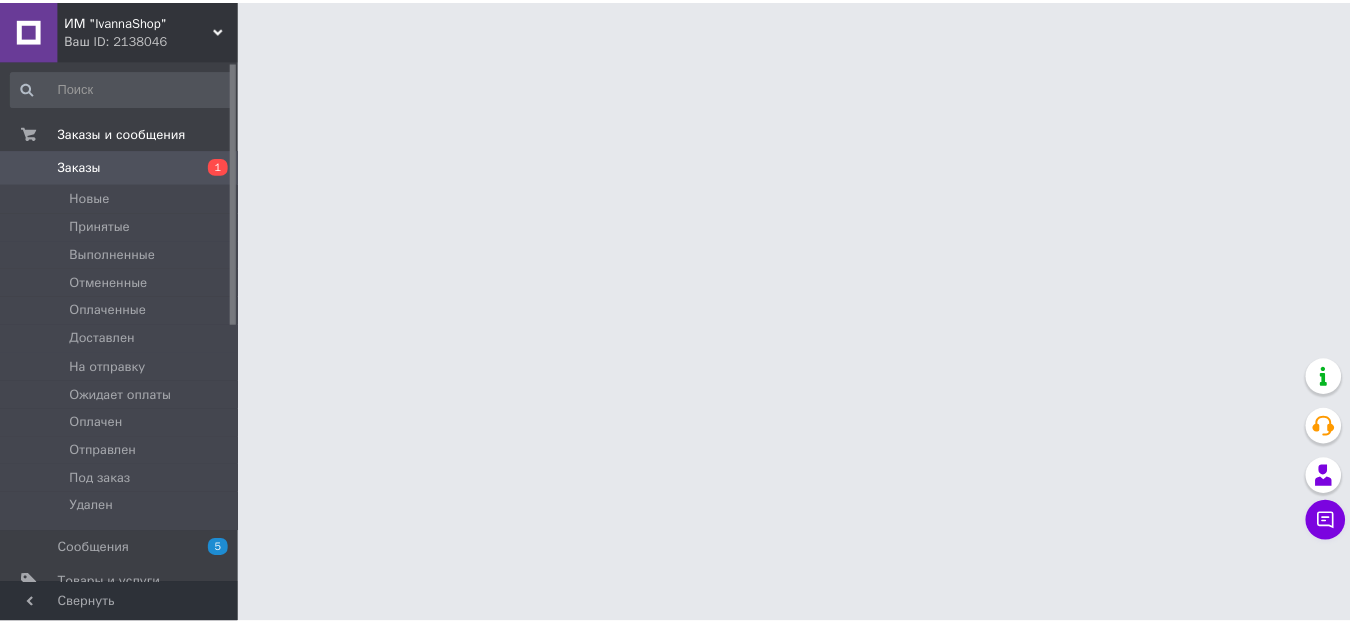 scroll, scrollTop: 0, scrollLeft: 0, axis: both 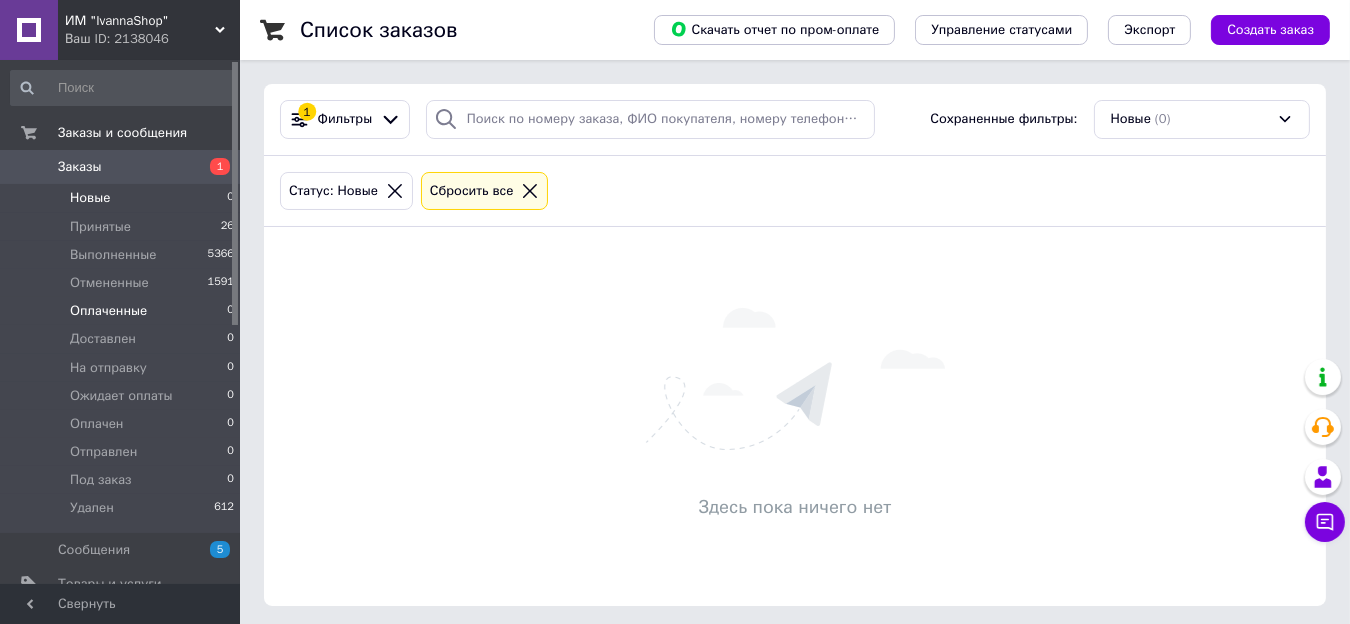click on "Оплаченные" at bounding box center [108, 311] 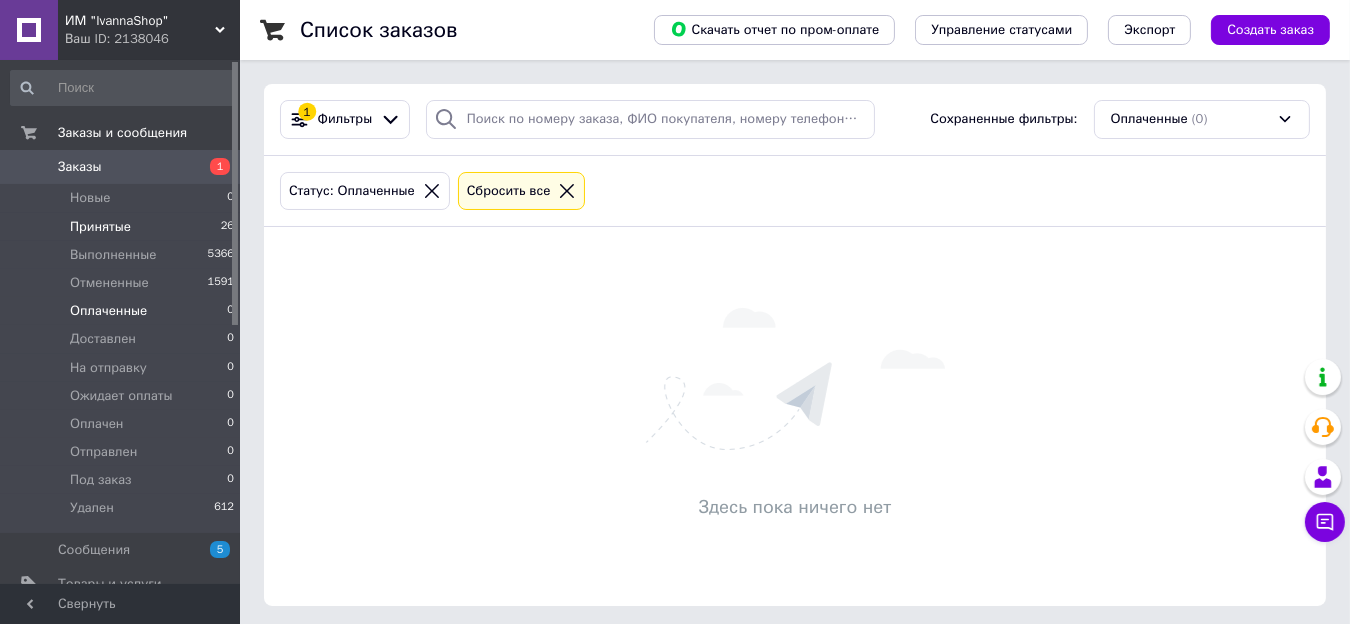 click on "Принятые" at bounding box center (100, 227) 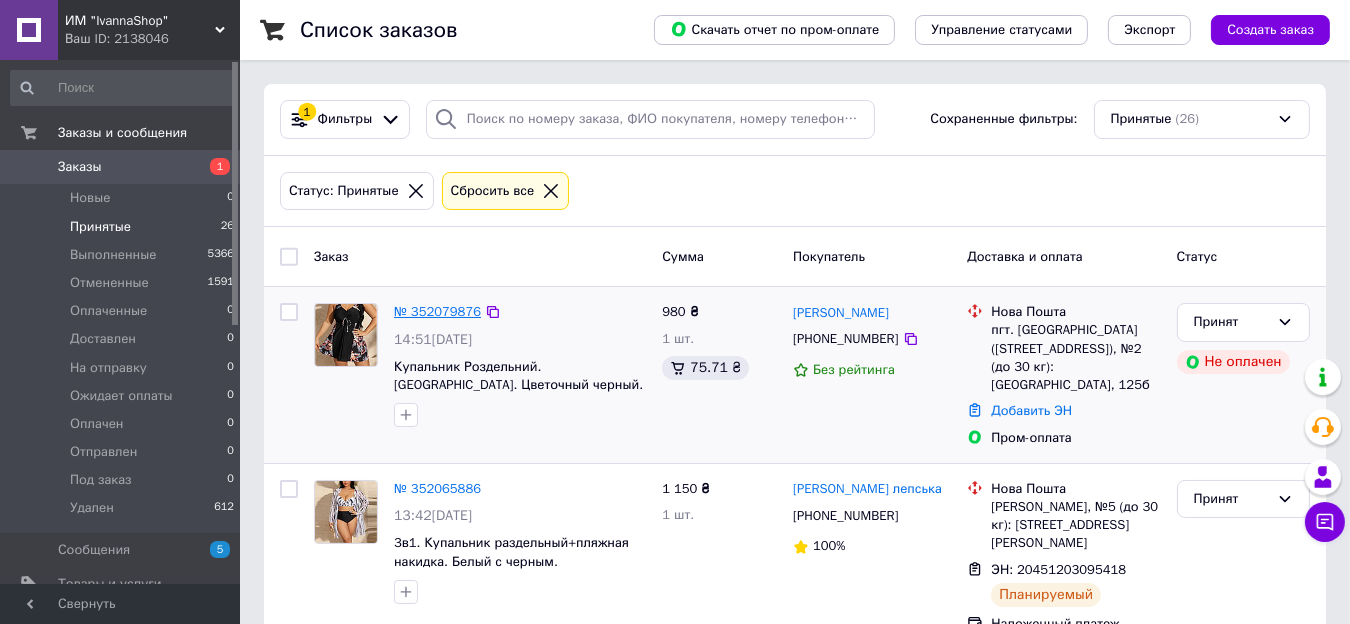 click on "№ 352079876" at bounding box center (437, 311) 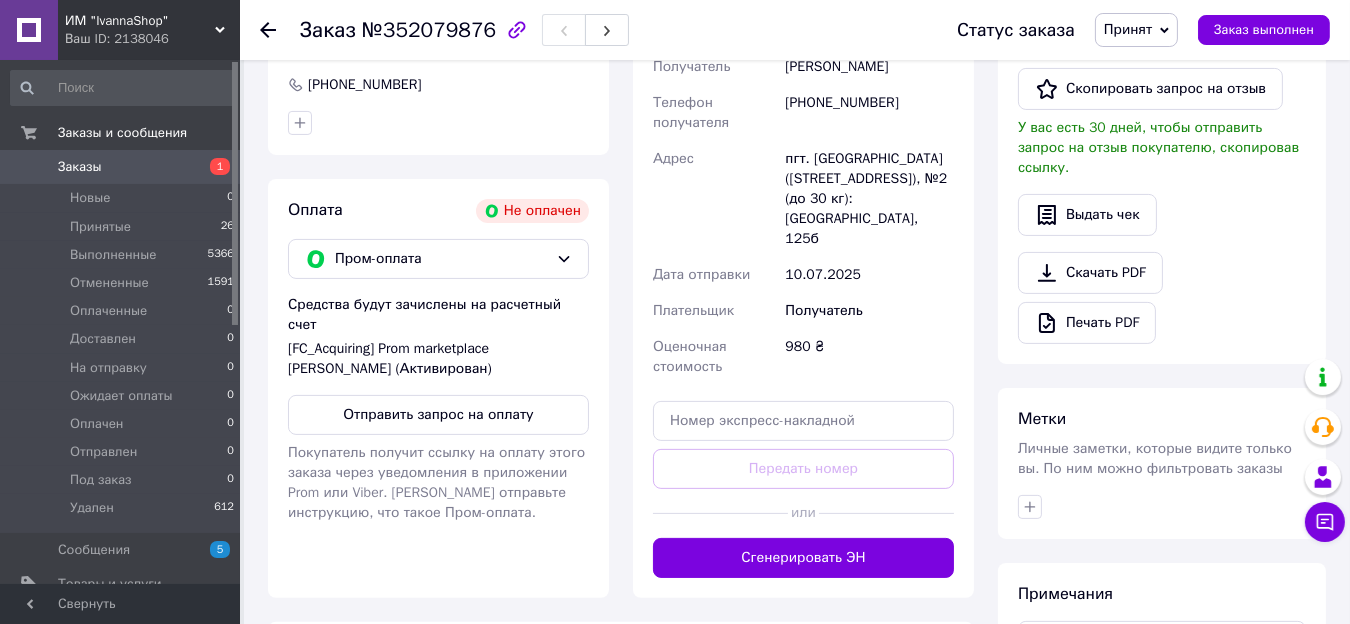 scroll, scrollTop: 636, scrollLeft: 0, axis: vertical 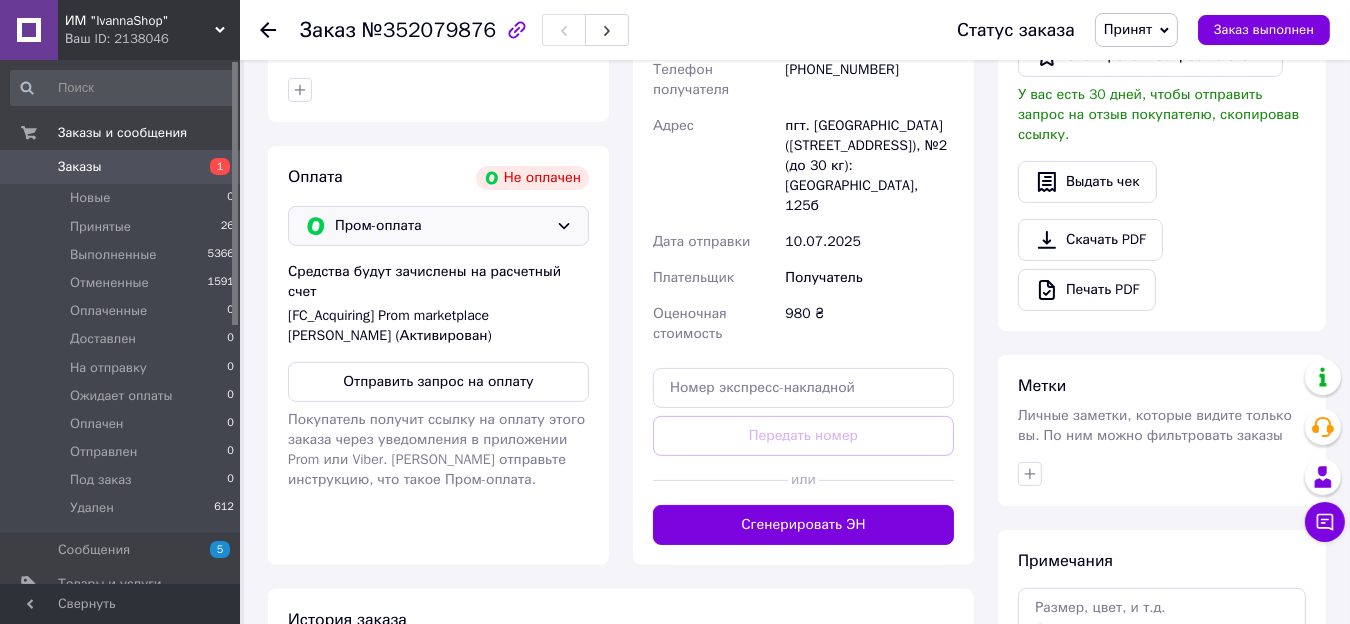 click 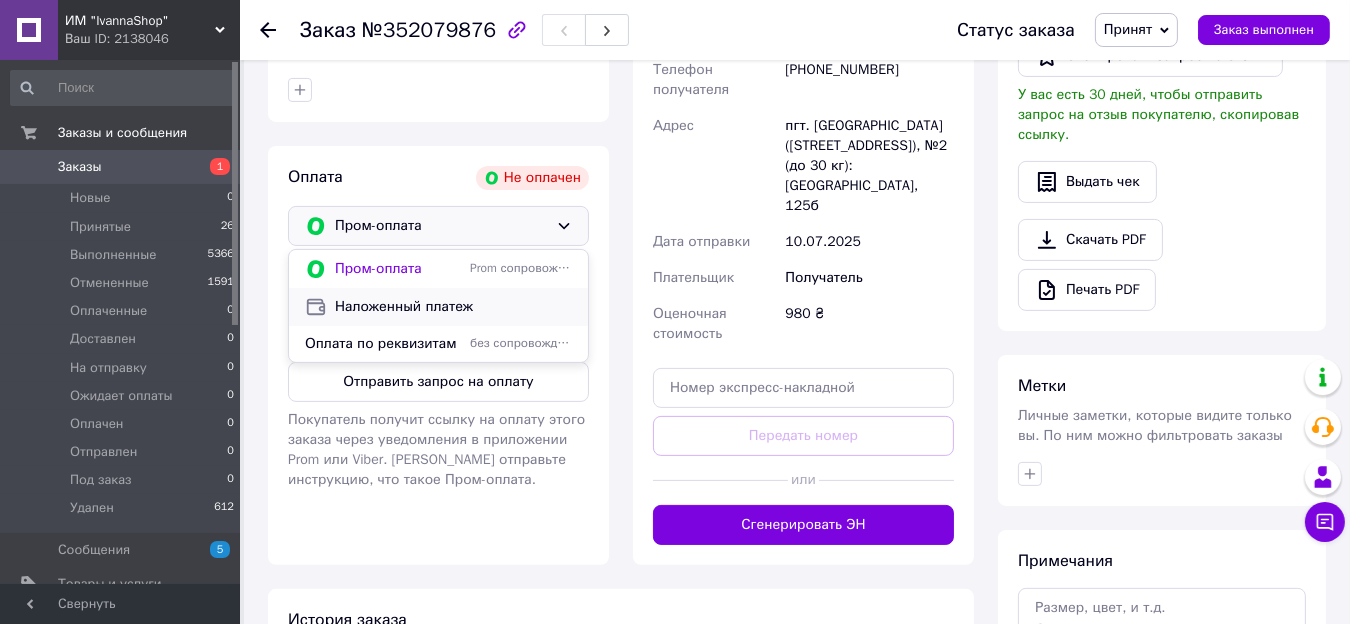 click on "Наложенный платеж" at bounding box center (453, 307) 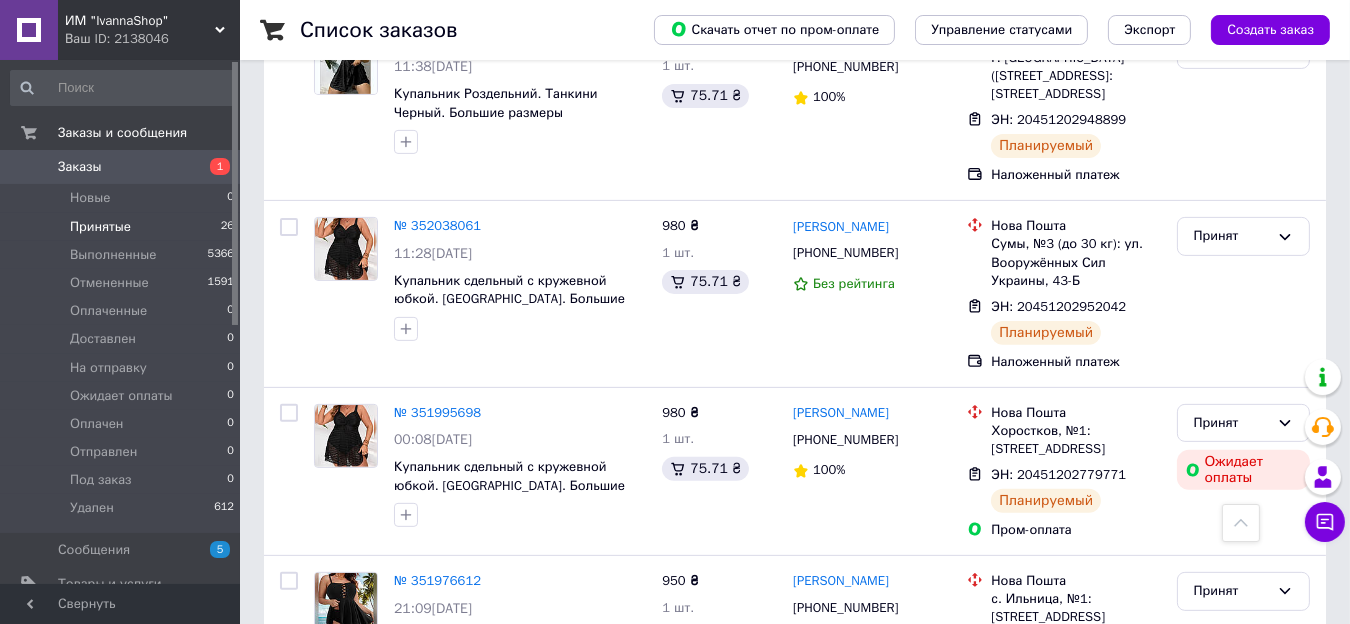 scroll, scrollTop: 1000, scrollLeft: 0, axis: vertical 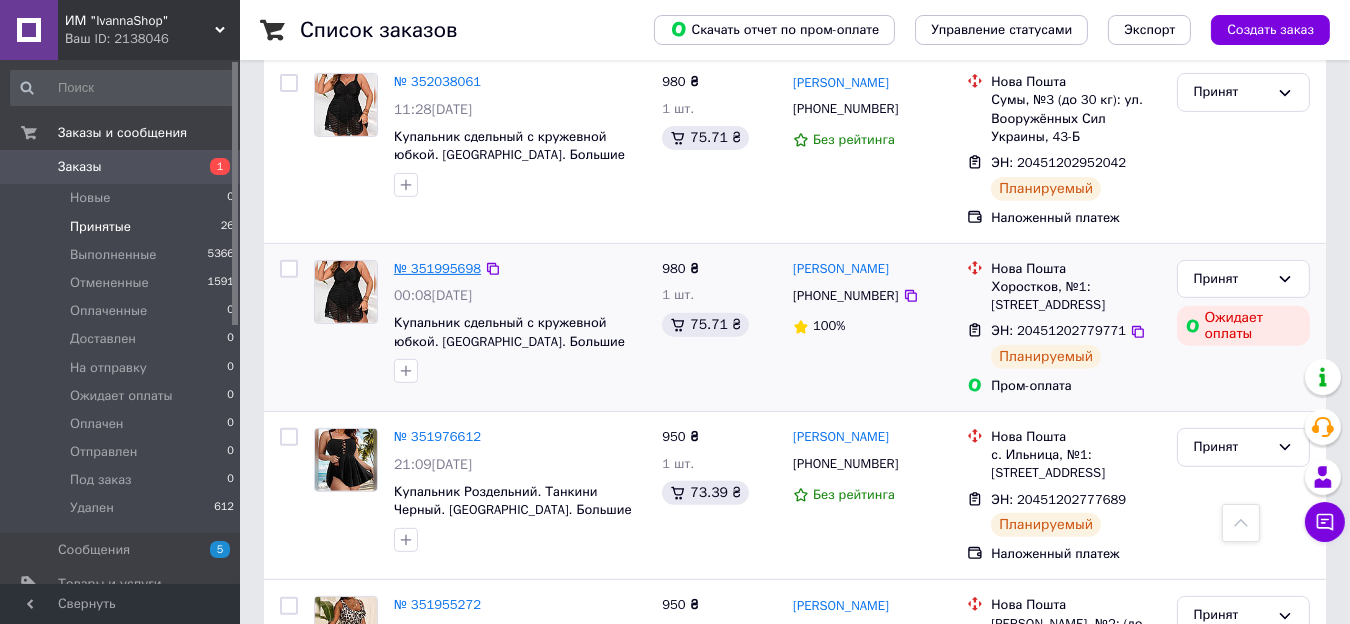 click on "№ 351995698" at bounding box center (437, 268) 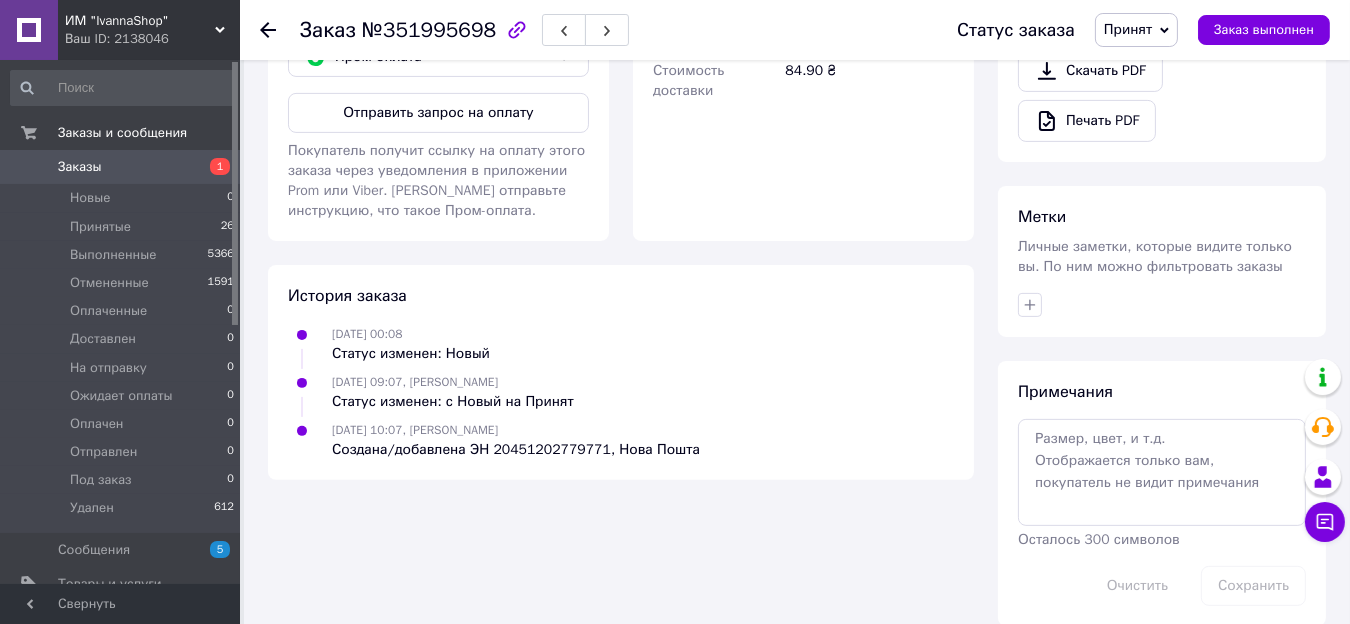 scroll, scrollTop: 441, scrollLeft: 0, axis: vertical 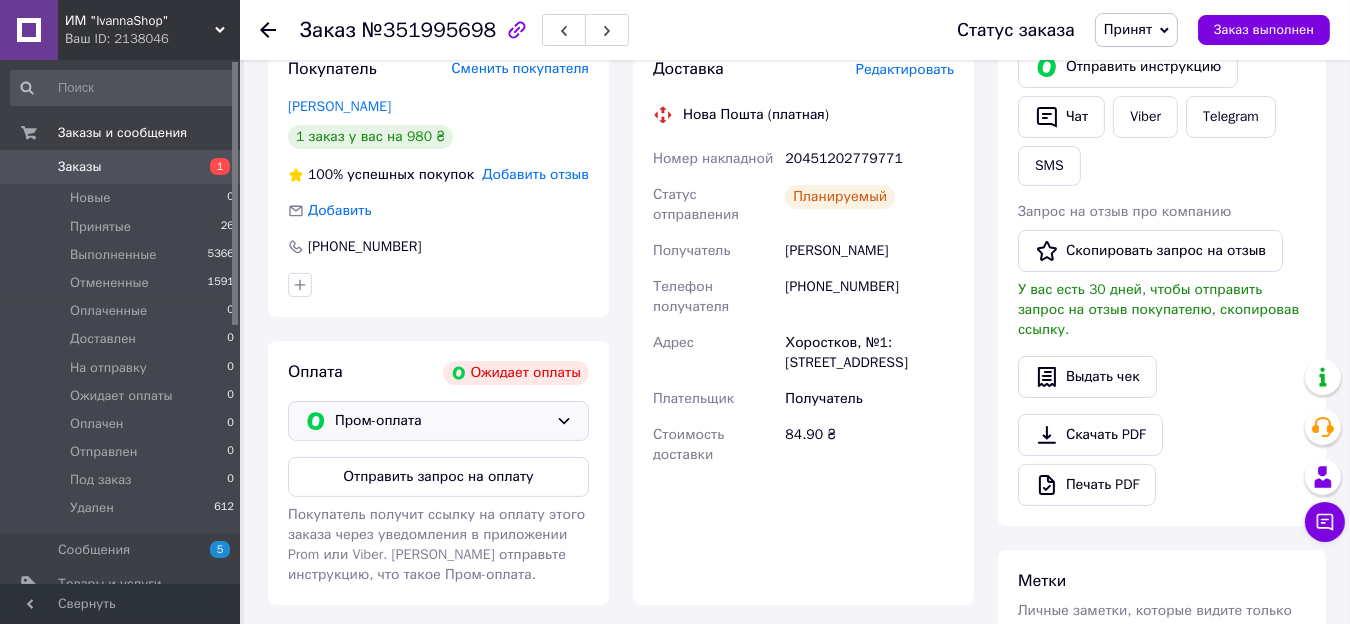 click 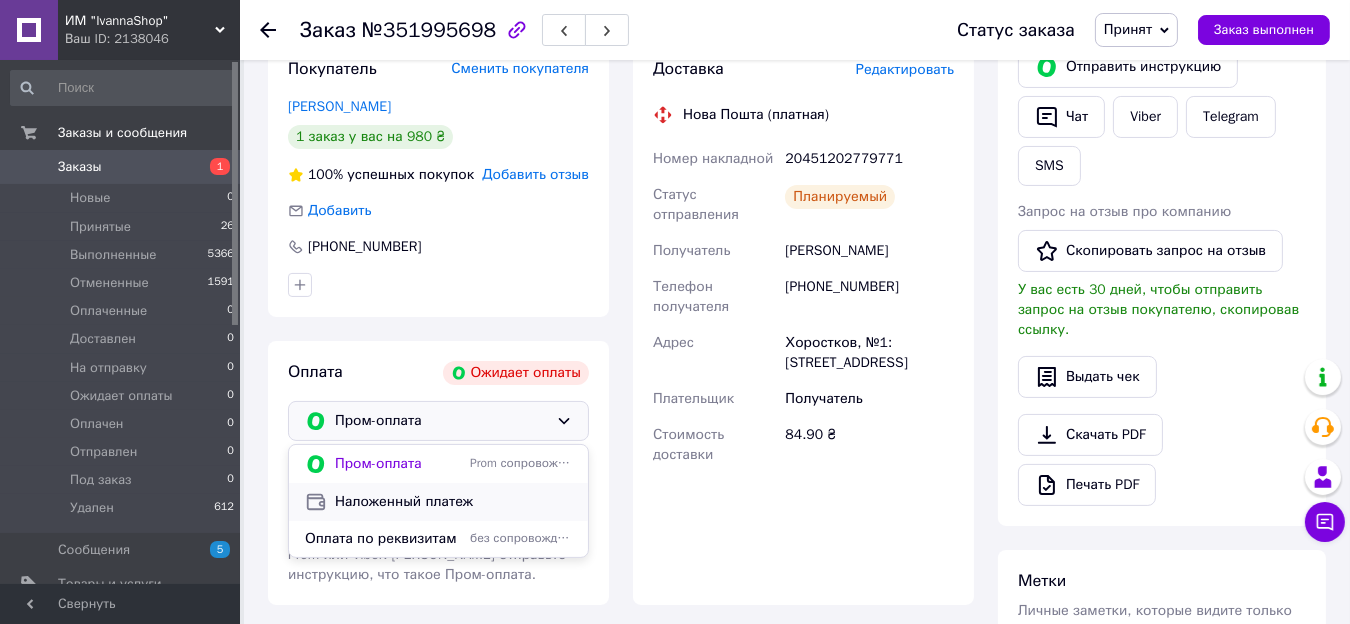 click on "Наложенный платеж" at bounding box center [453, 502] 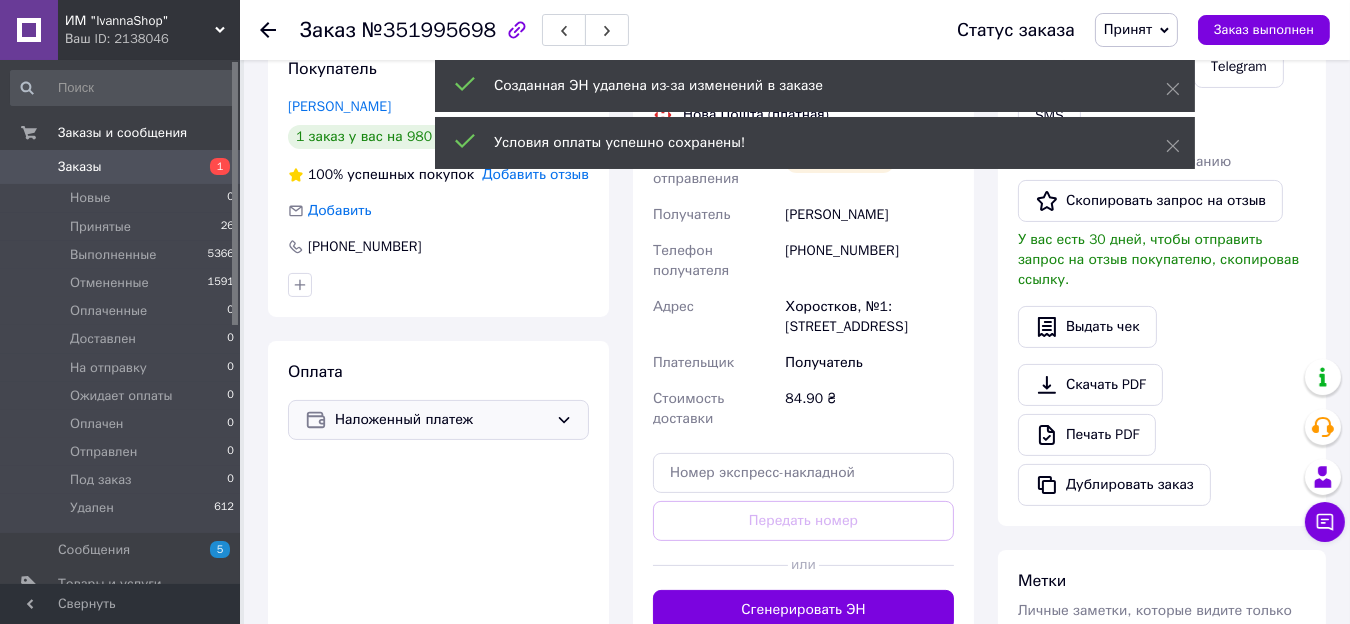 click 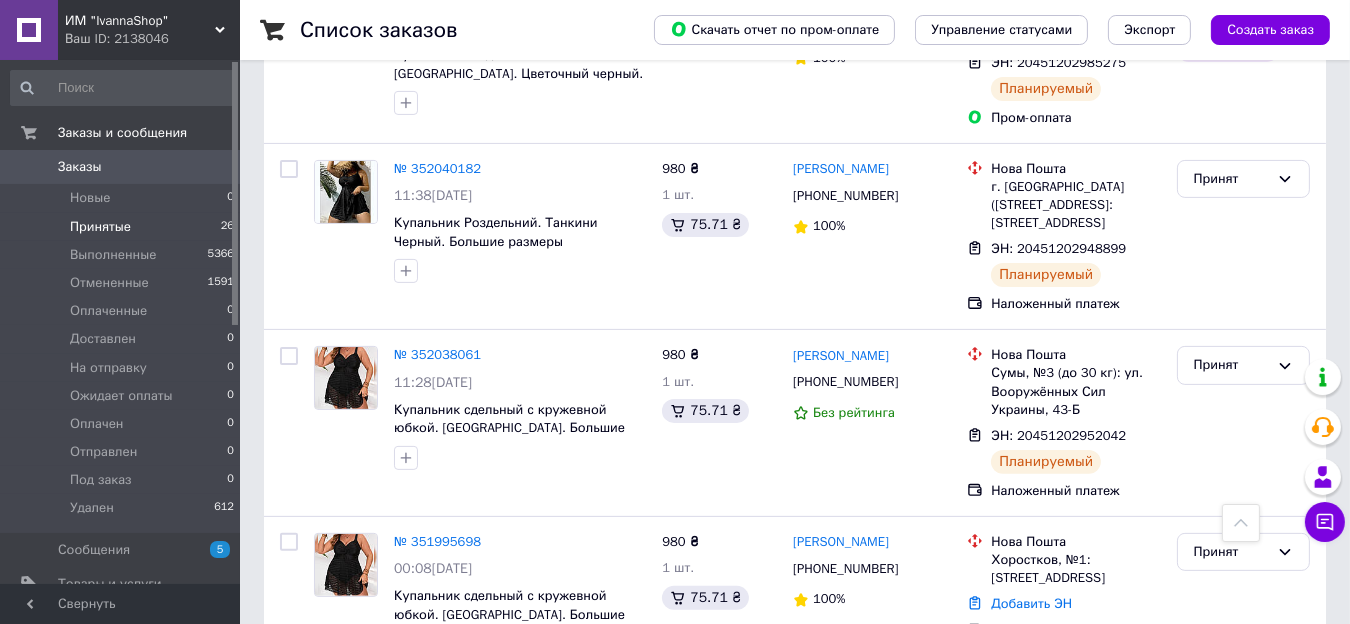 scroll, scrollTop: 1090, scrollLeft: 0, axis: vertical 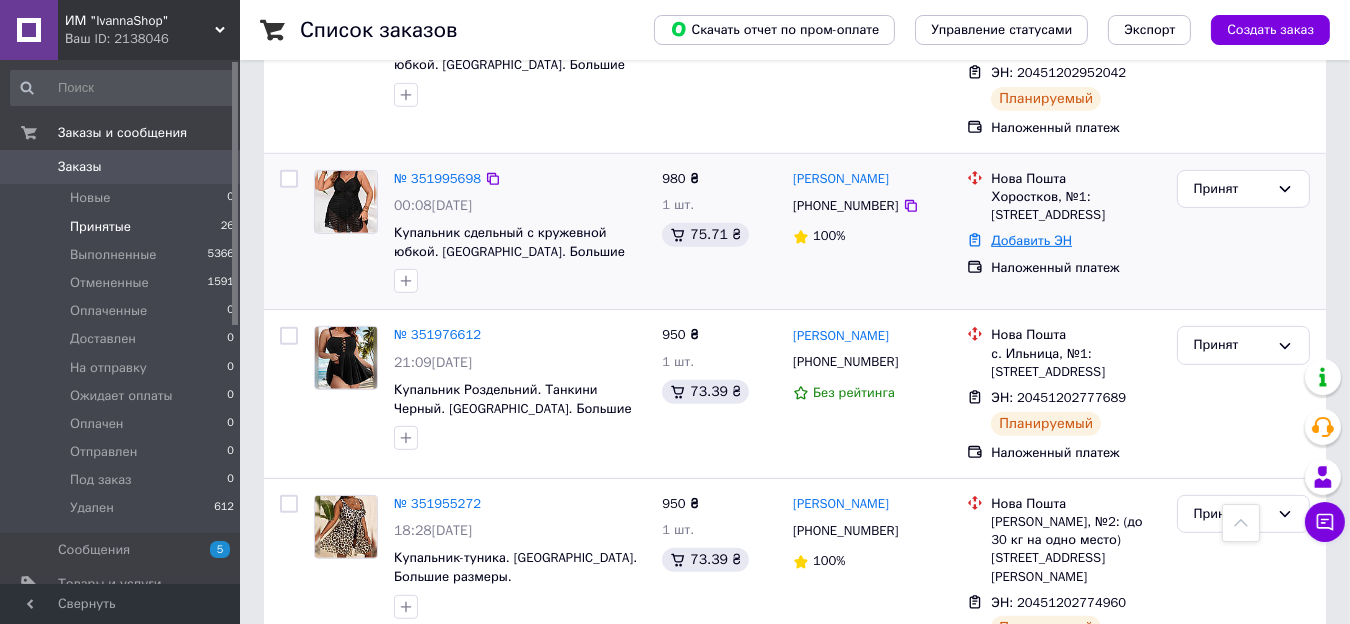 click on "Добавить ЭН" at bounding box center [1031, 240] 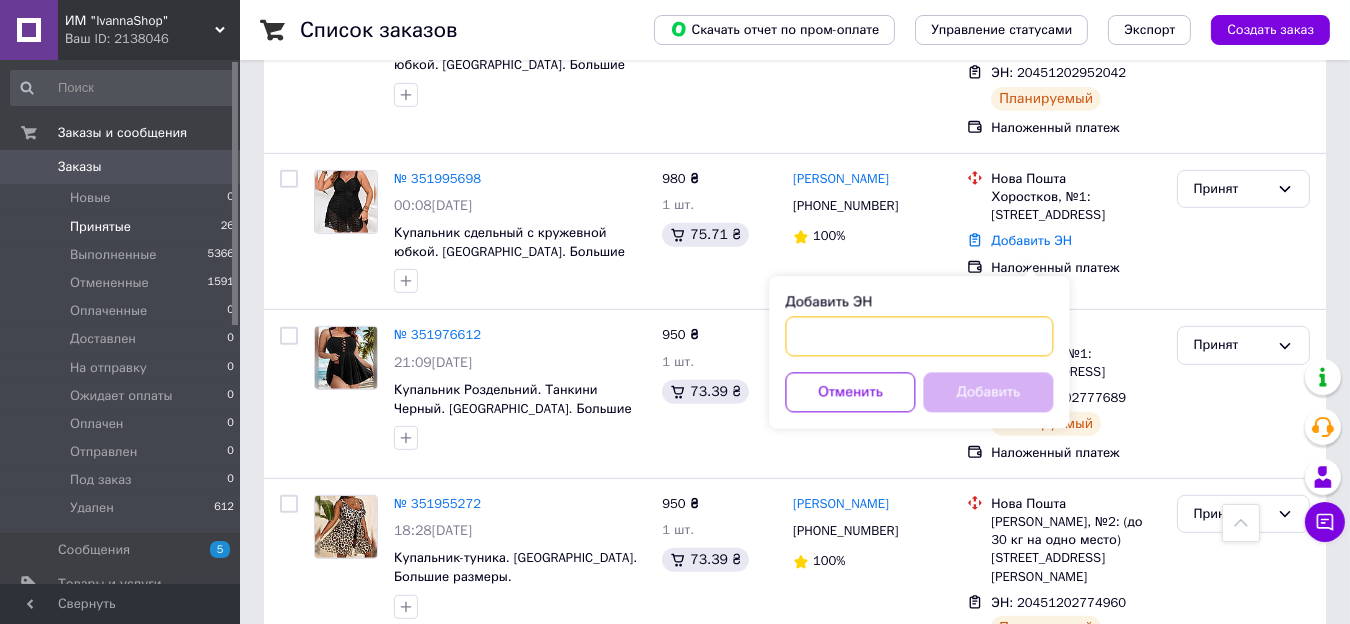 click on "Добавить ЭН" at bounding box center (919, 336) 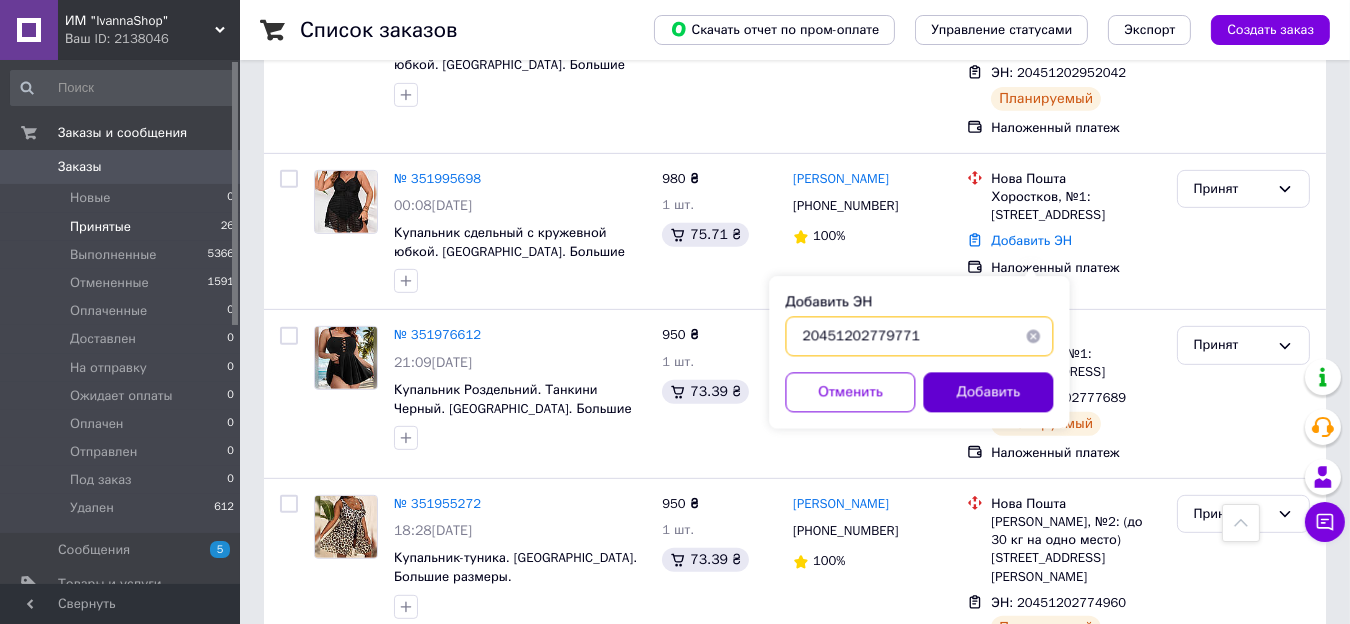 type on "20451202779771" 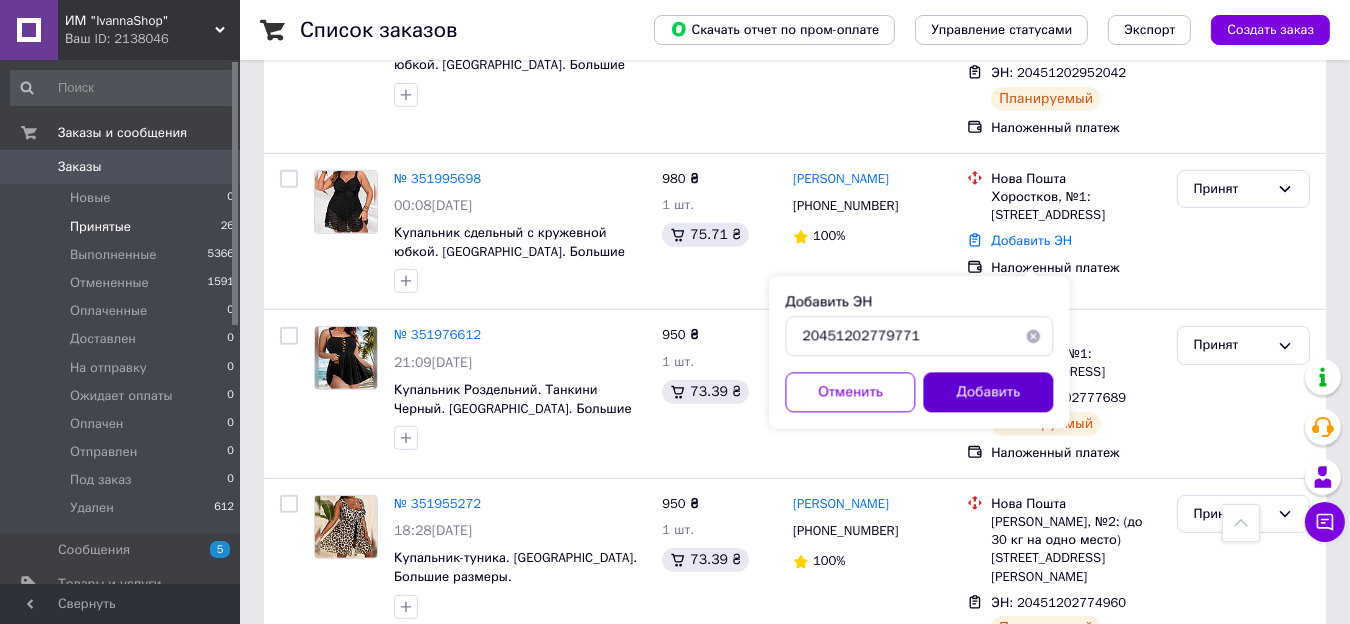 click on "Добавить" at bounding box center (988, 392) 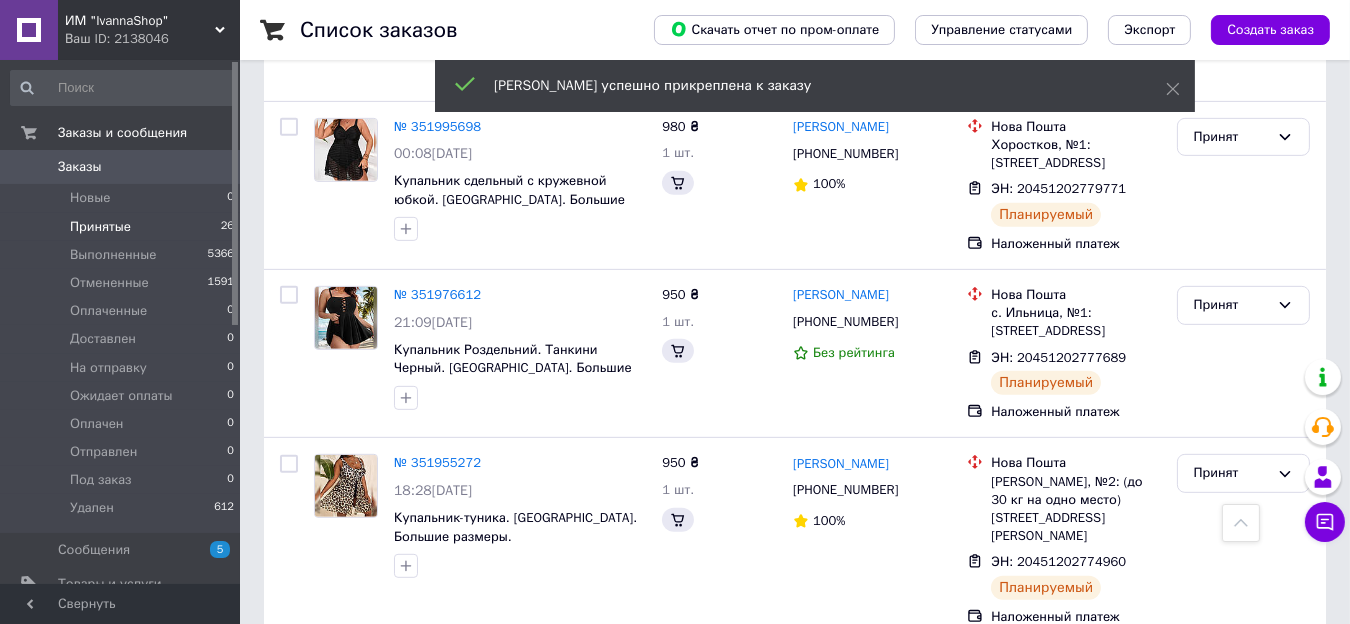 scroll, scrollTop: 1090, scrollLeft: 0, axis: vertical 